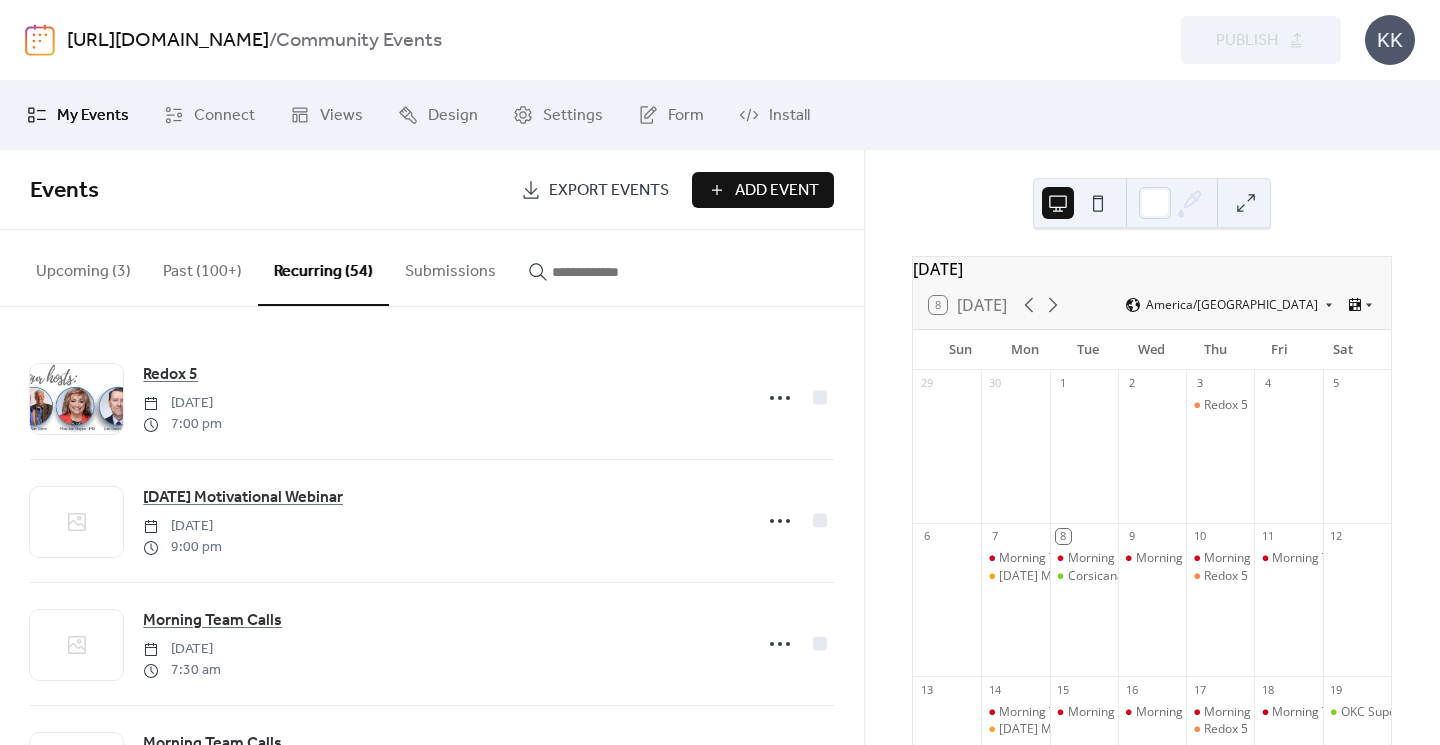 scroll, scrollTop: 0, scrollLeft: 0, axis: both 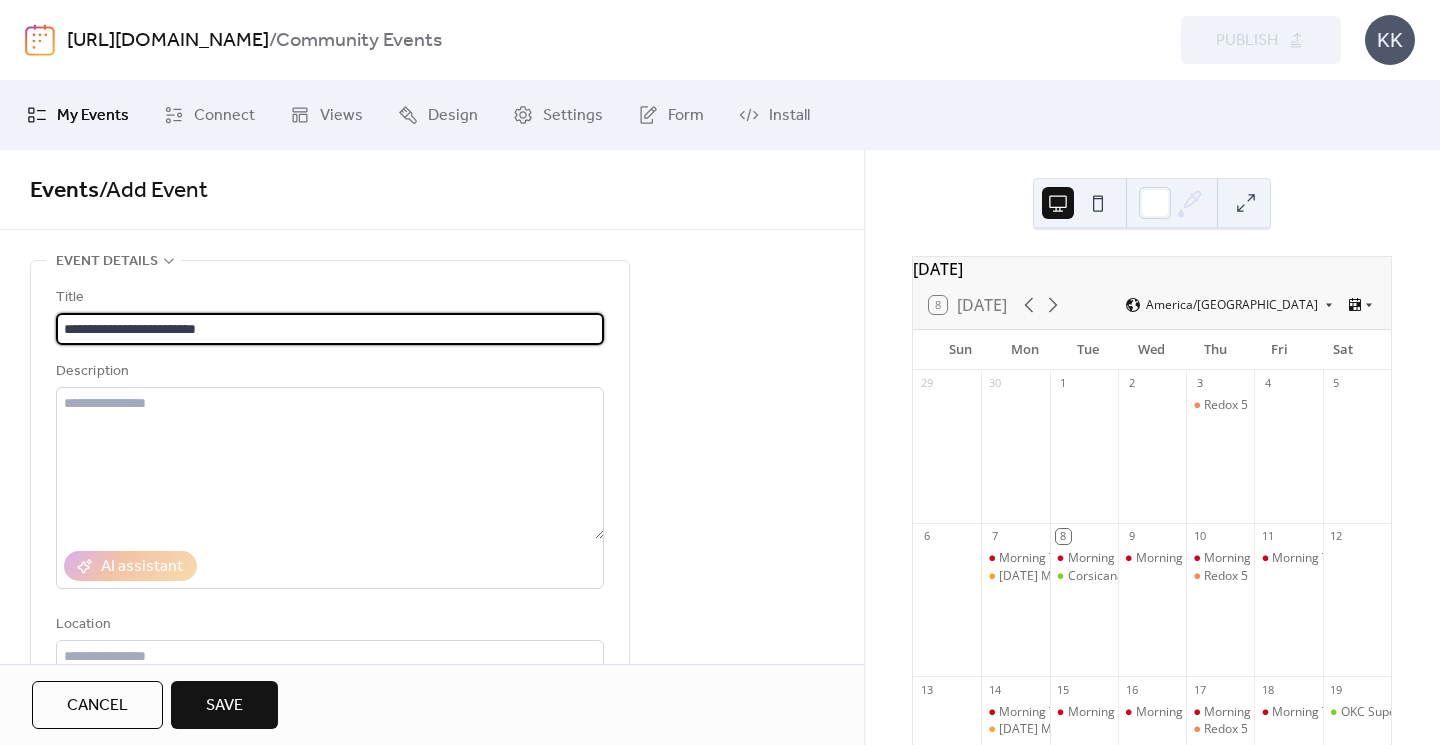 type on "**********" 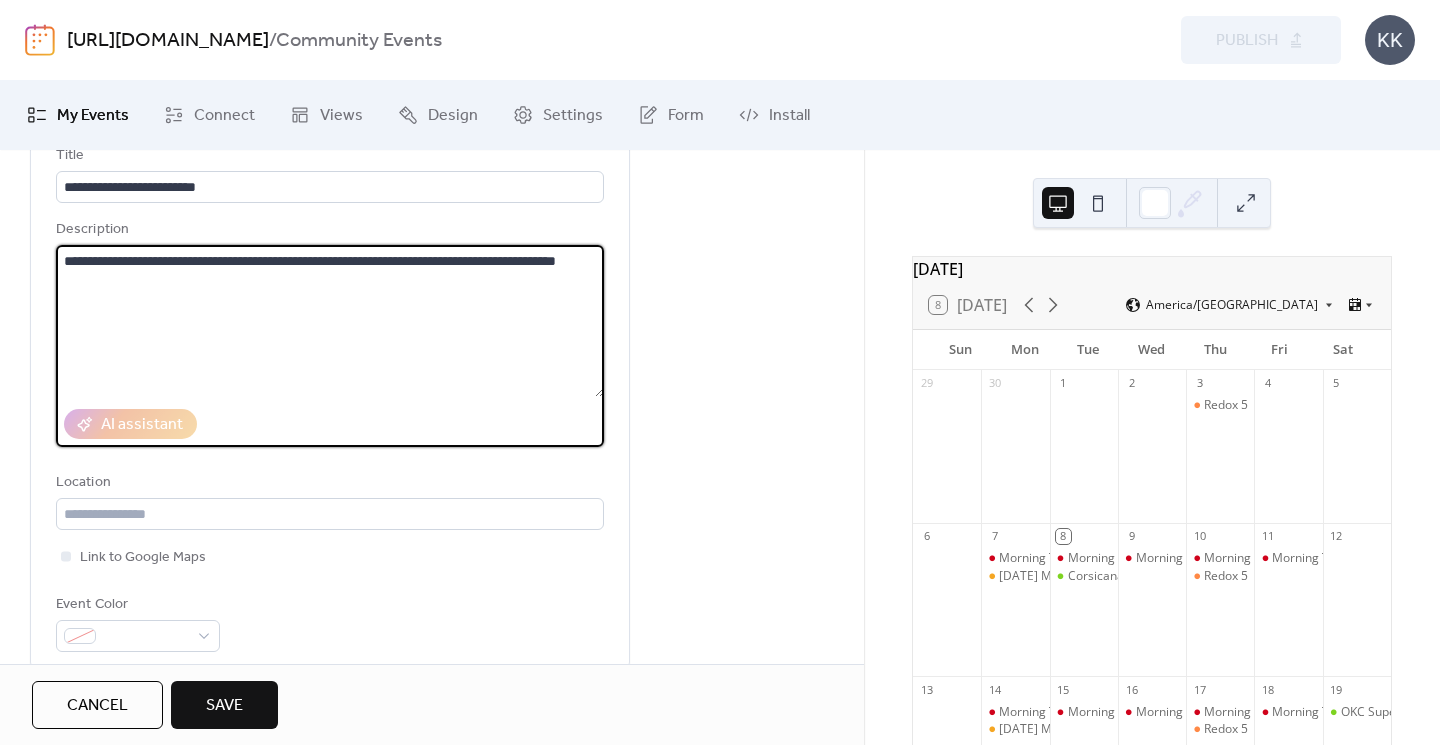scroll, scrollTop: 209, scrollLeft: 0, axis: vertical 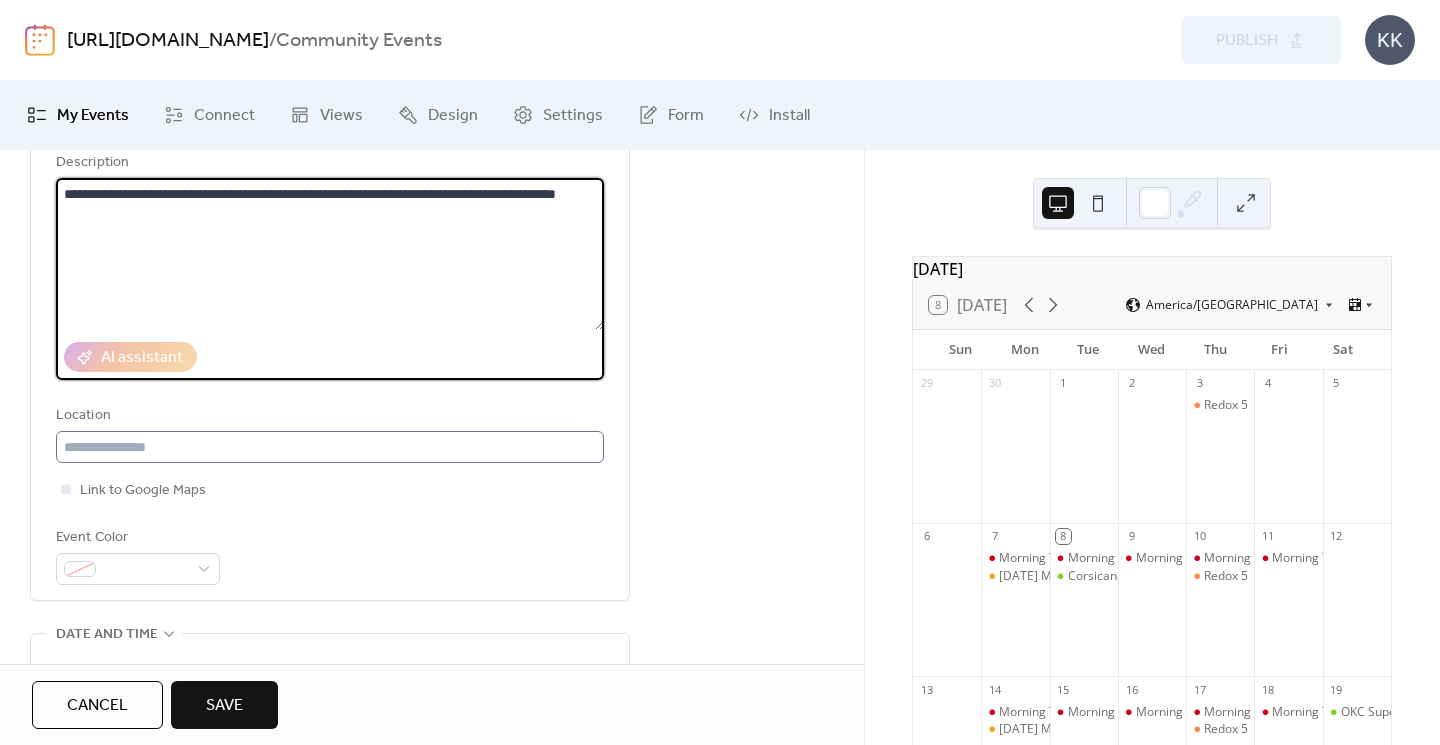 type on "**********" 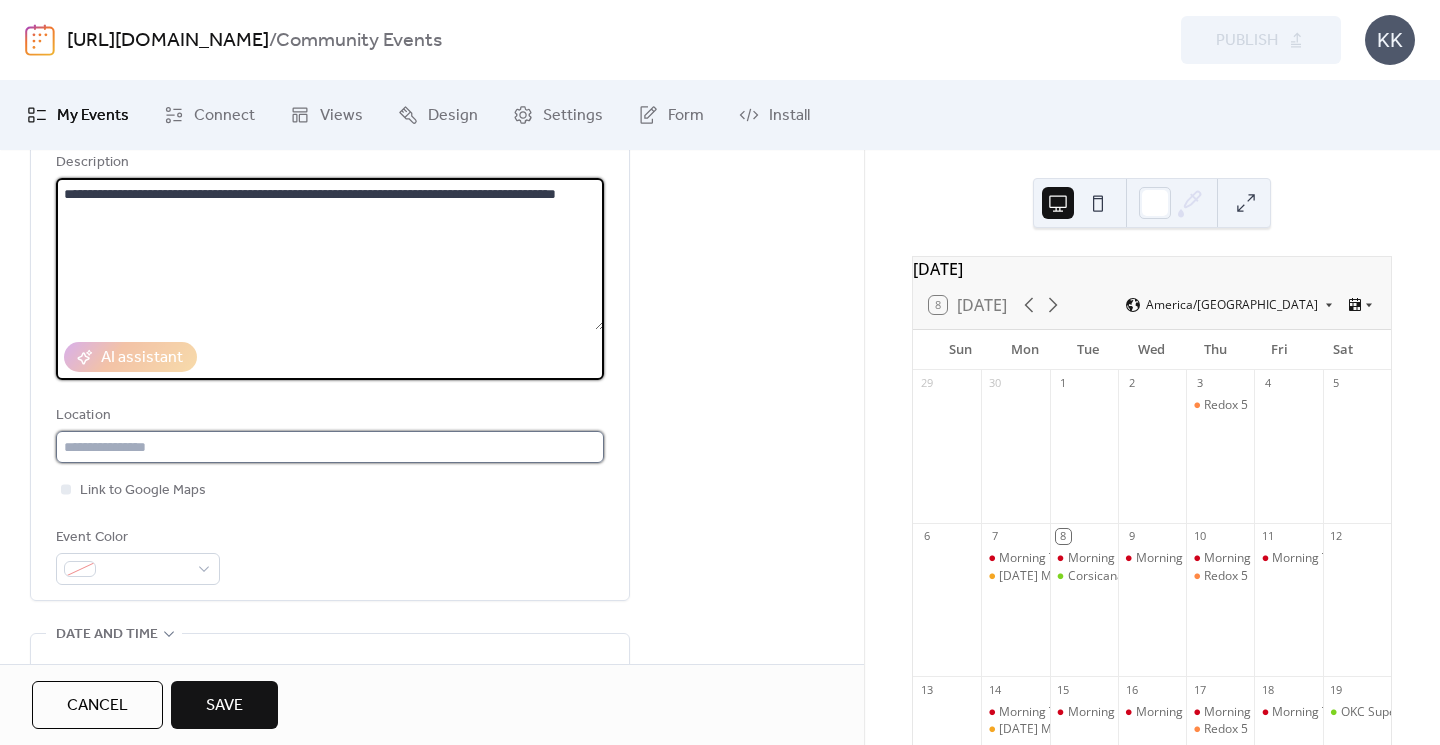 click at bounding box center [330, 447] 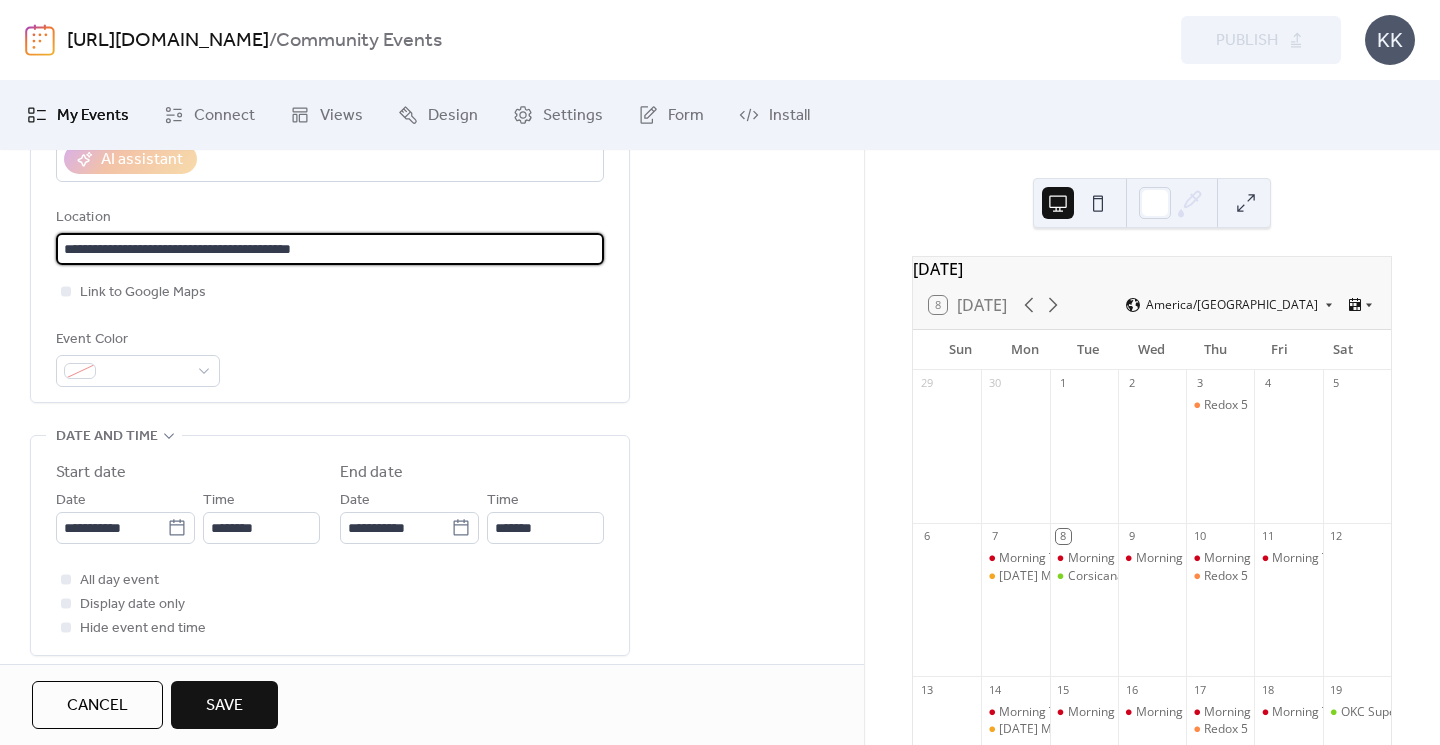 scroll, scrollTop: 417, scrollLeft: 0, axis: vertical 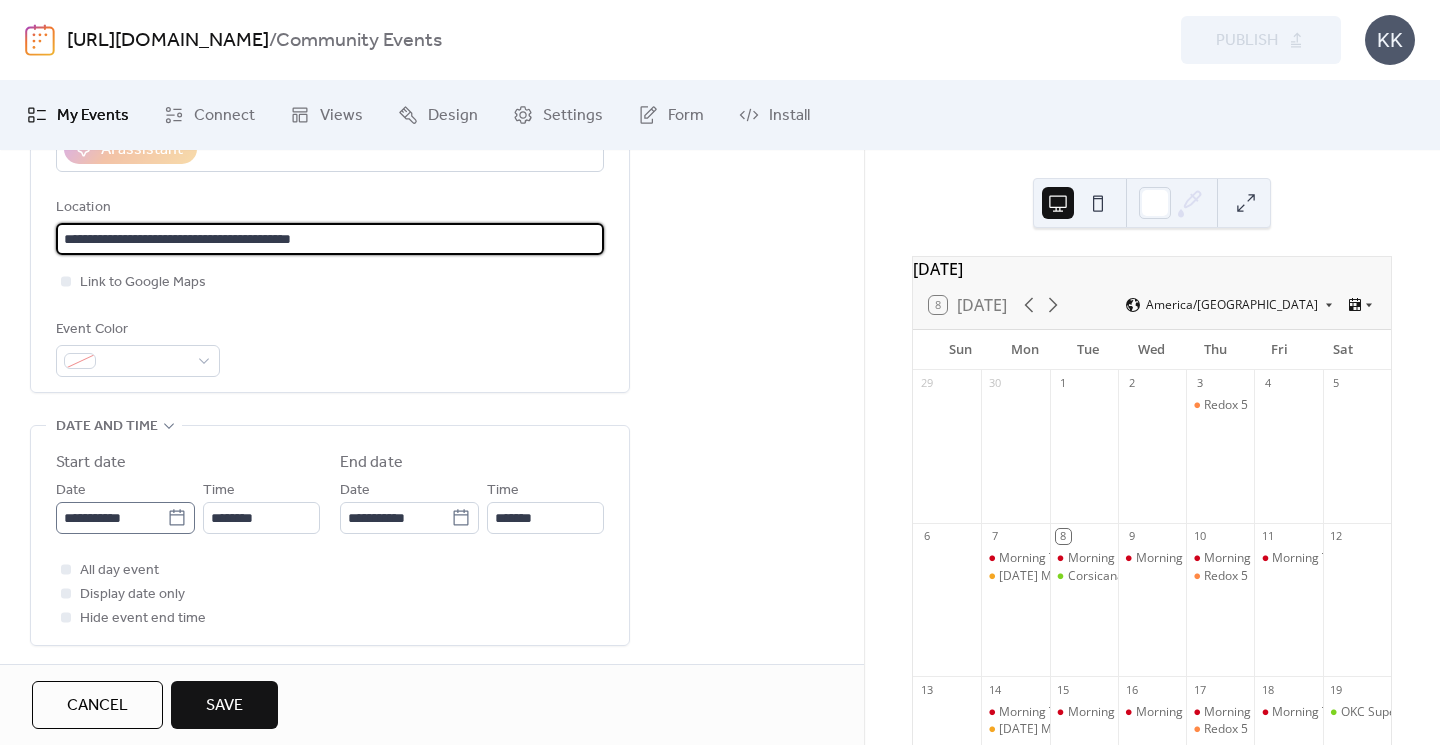 type on "**********" 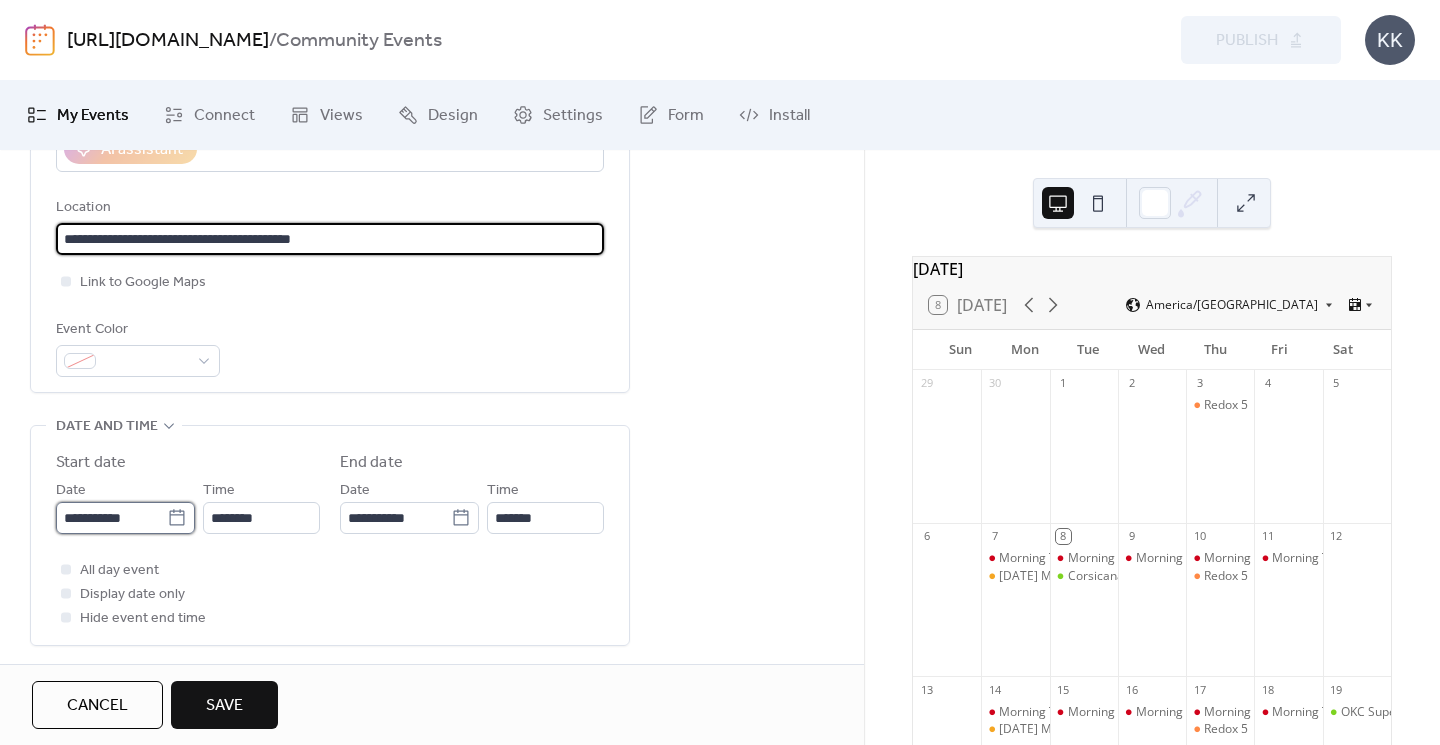 click on "**********" at bounding box center (111, 518) 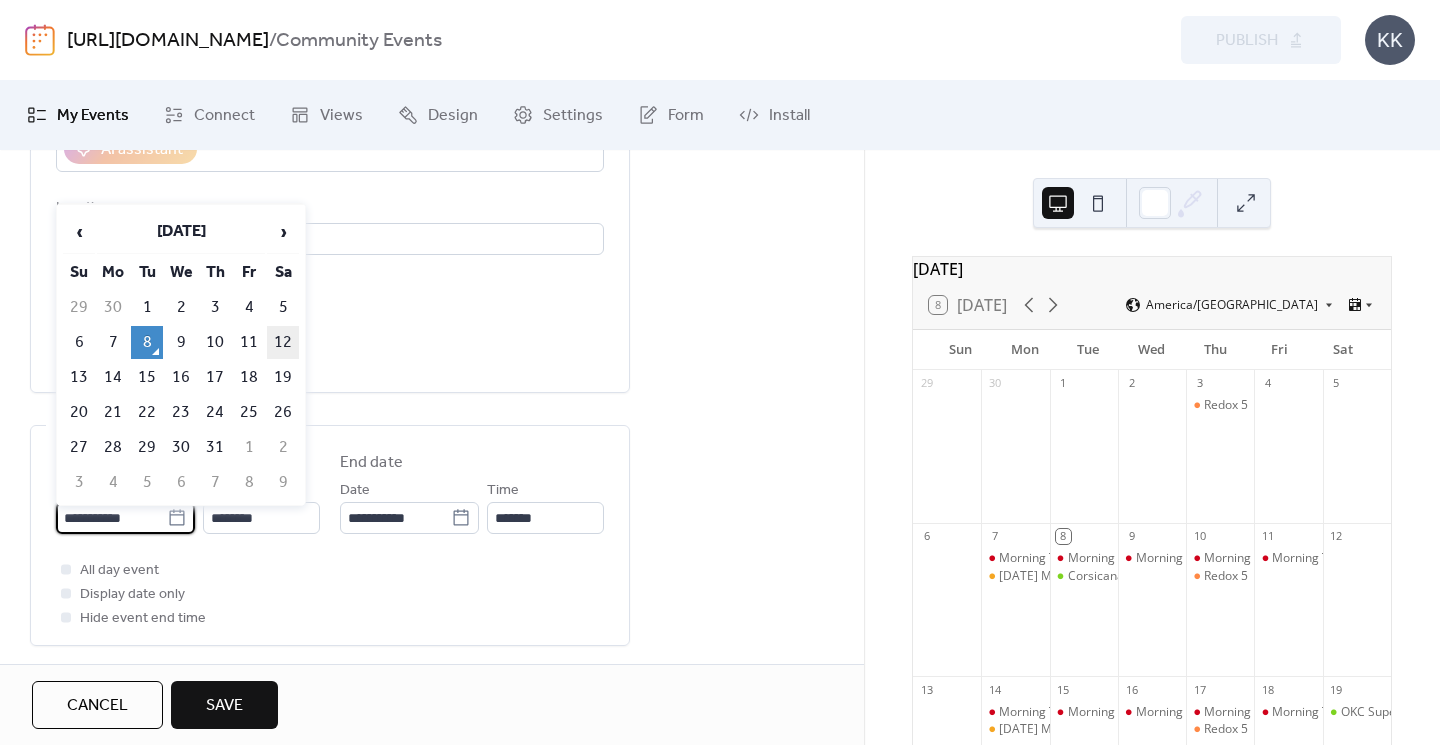 click on "12" at bounding box center [283, 342] 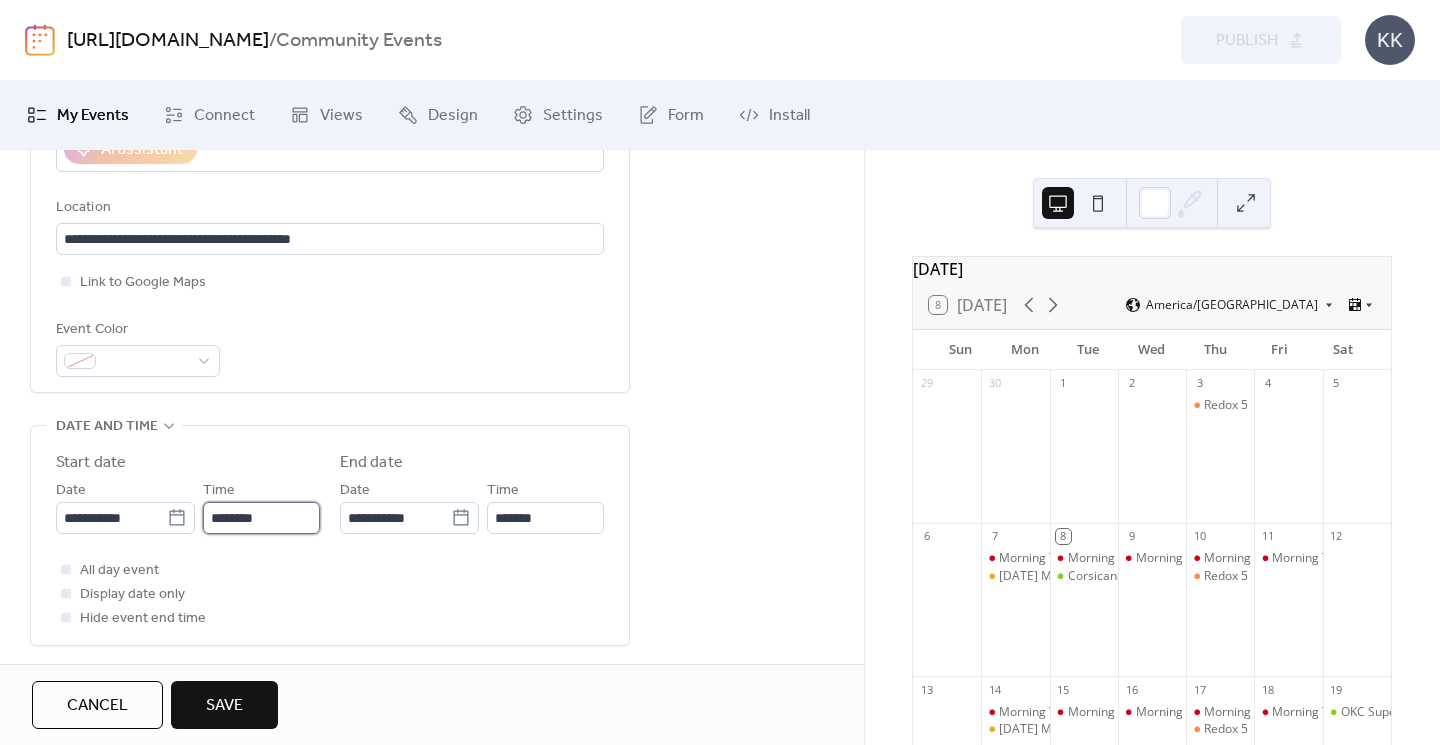 click on "********" at bounding box center (261, 518) 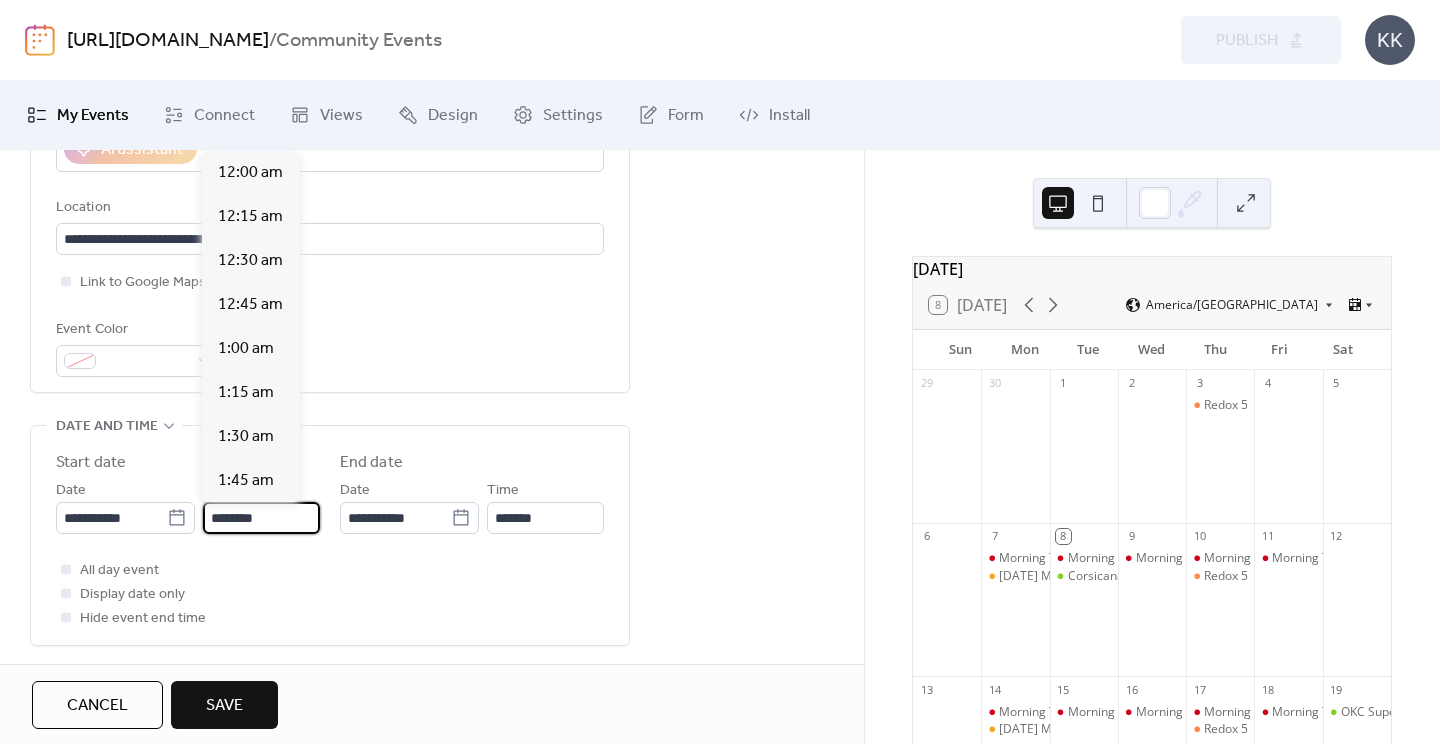 scroll, scrollTop: 2112, scrollLeft: 0, axis: vertical 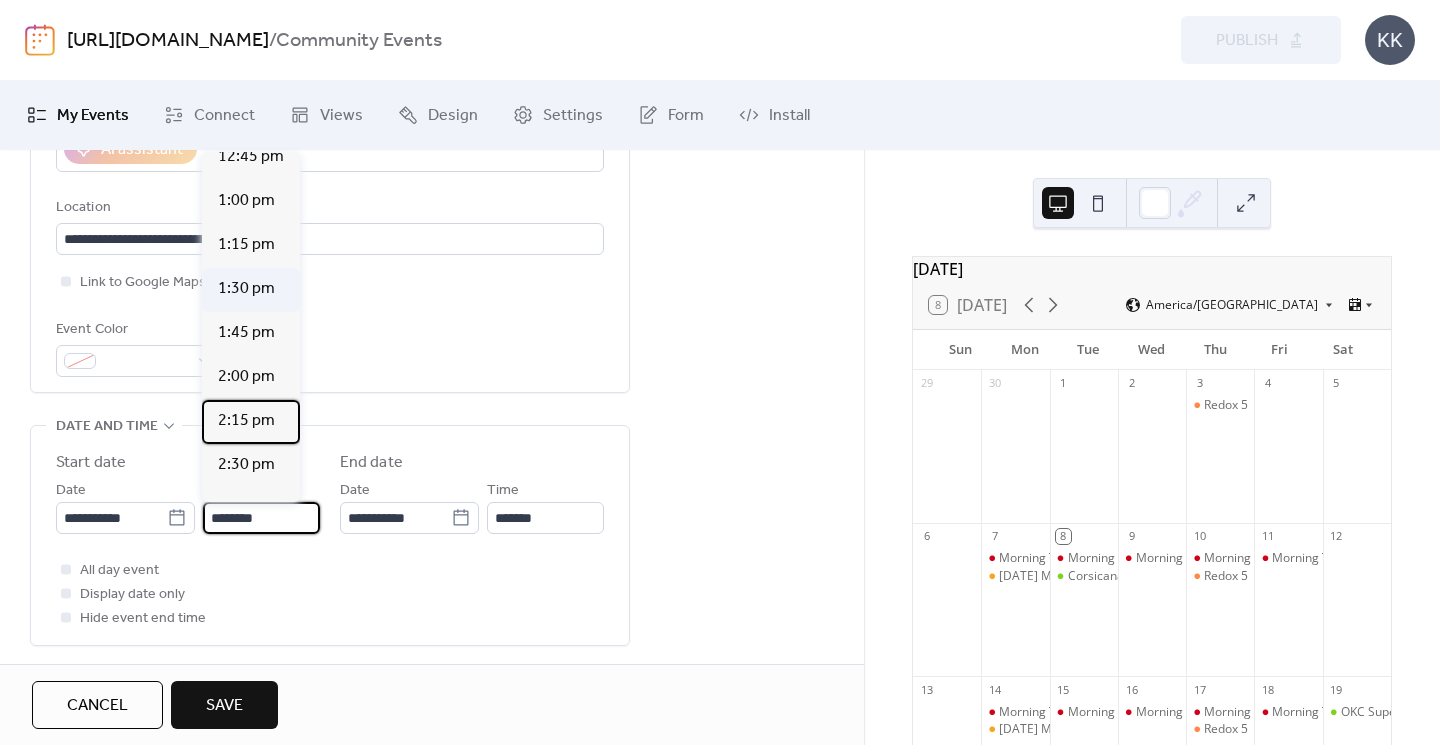 click on "2:15 pm" at bounding box center [246, 421] 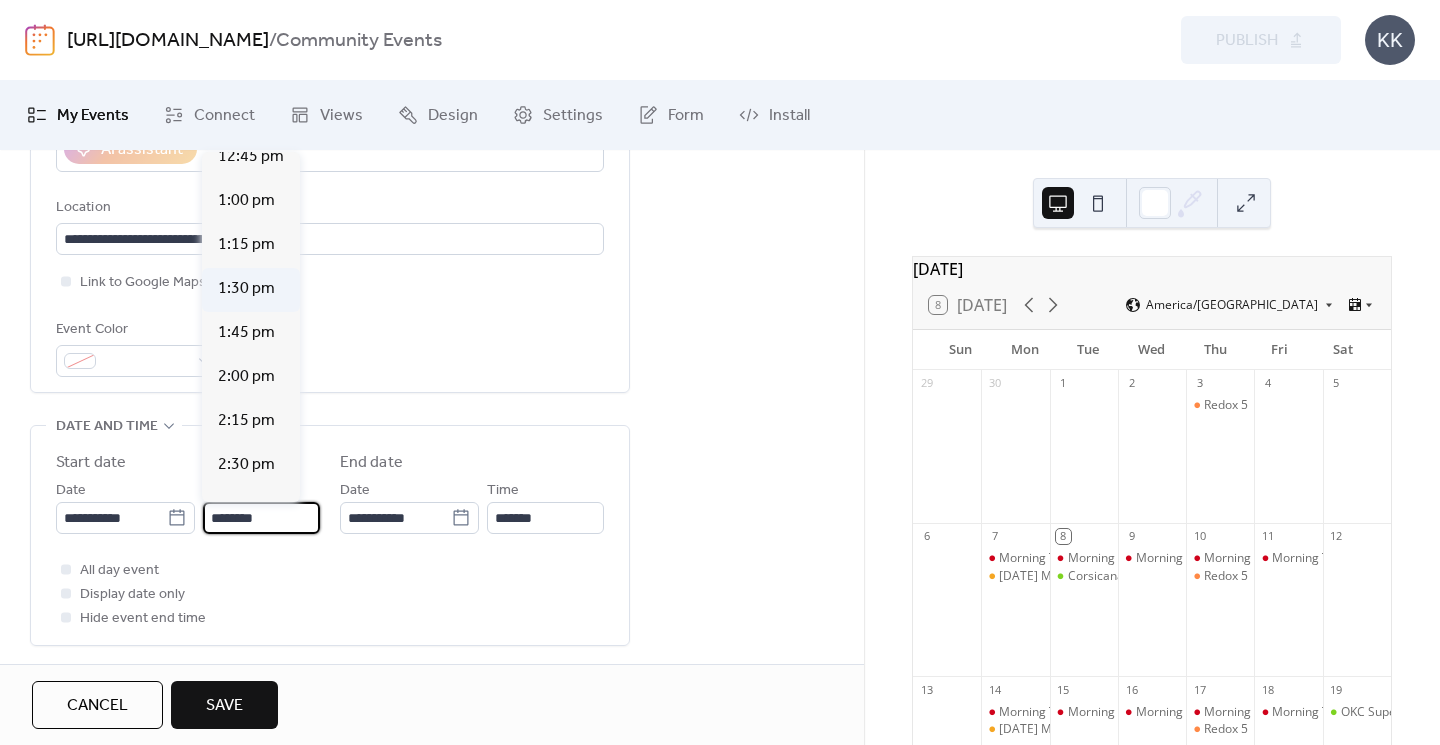type on "*******" 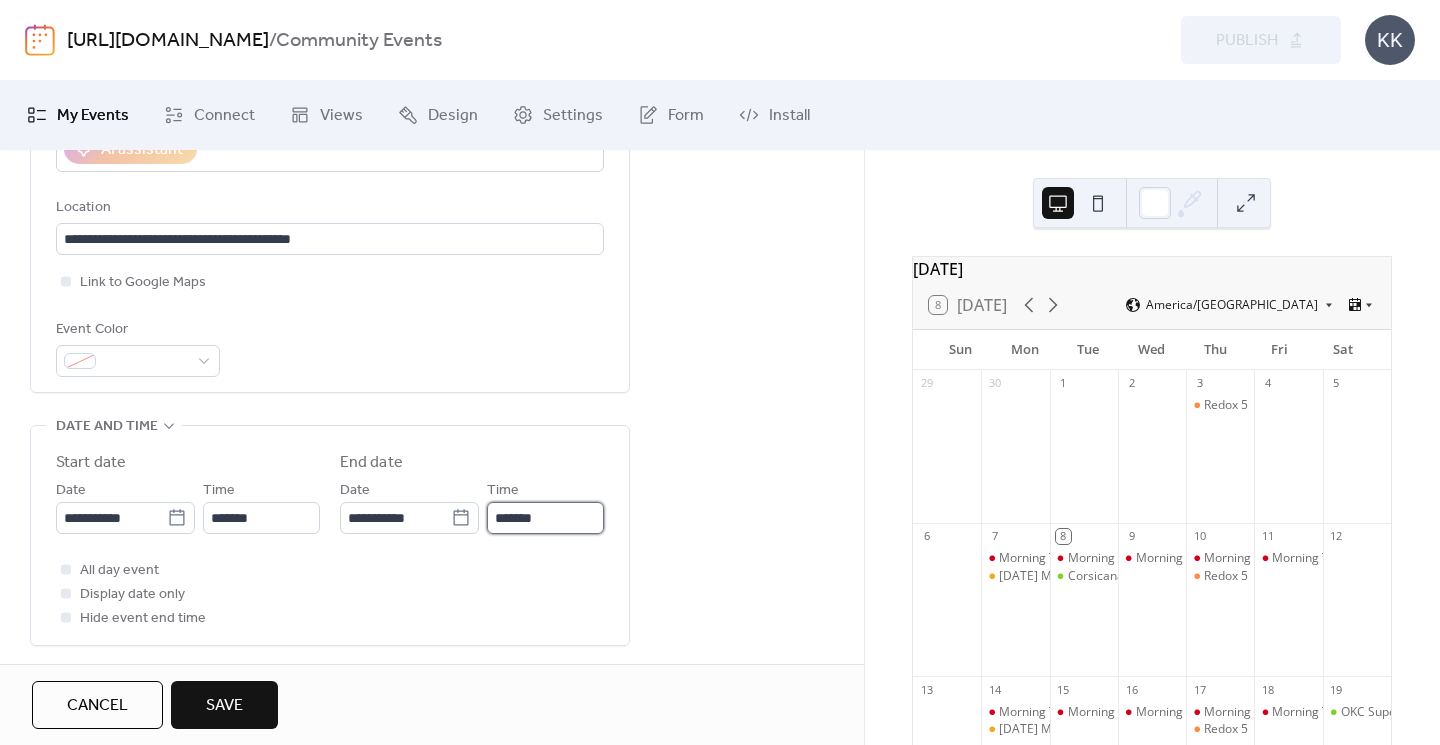 click on "*******" at bounding box center (545, 518) 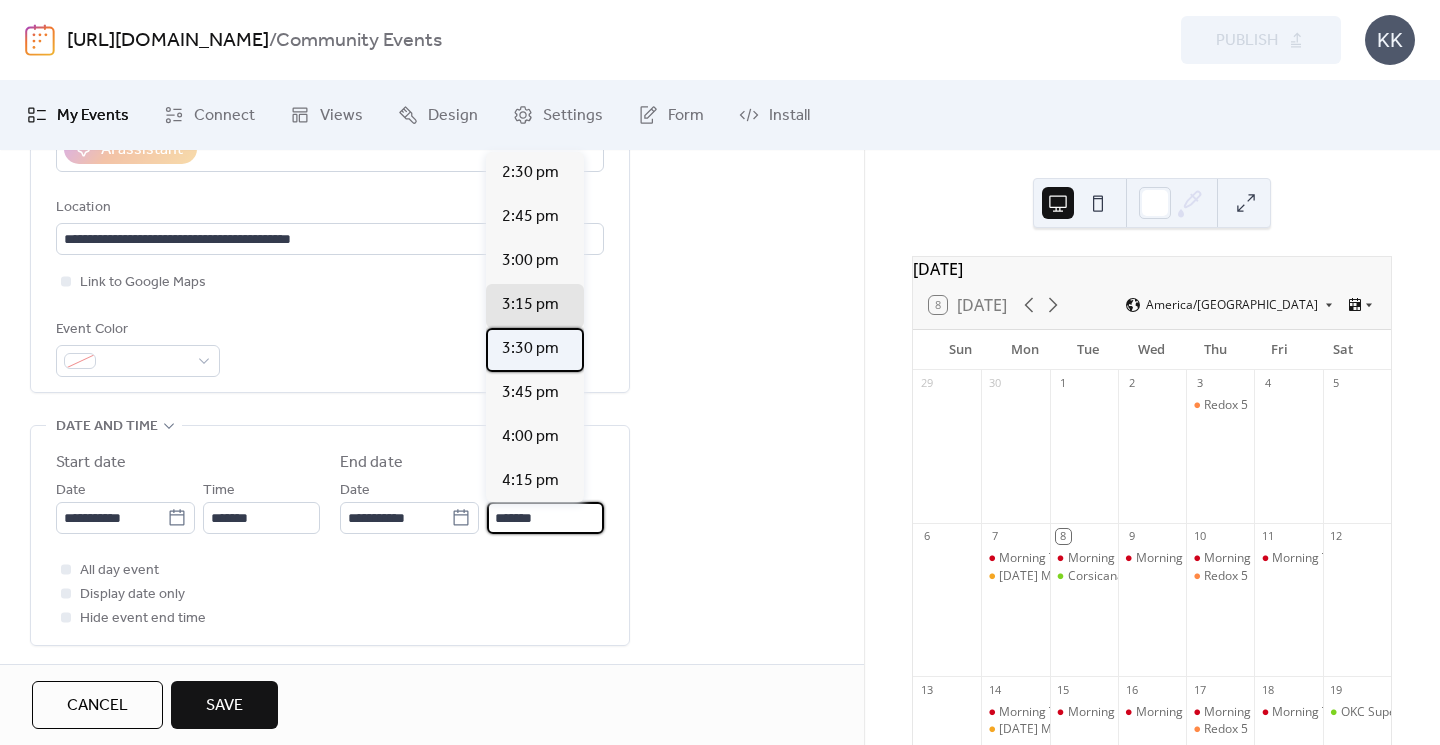 click on "3:30 pm" at bounding box center (530, 349) 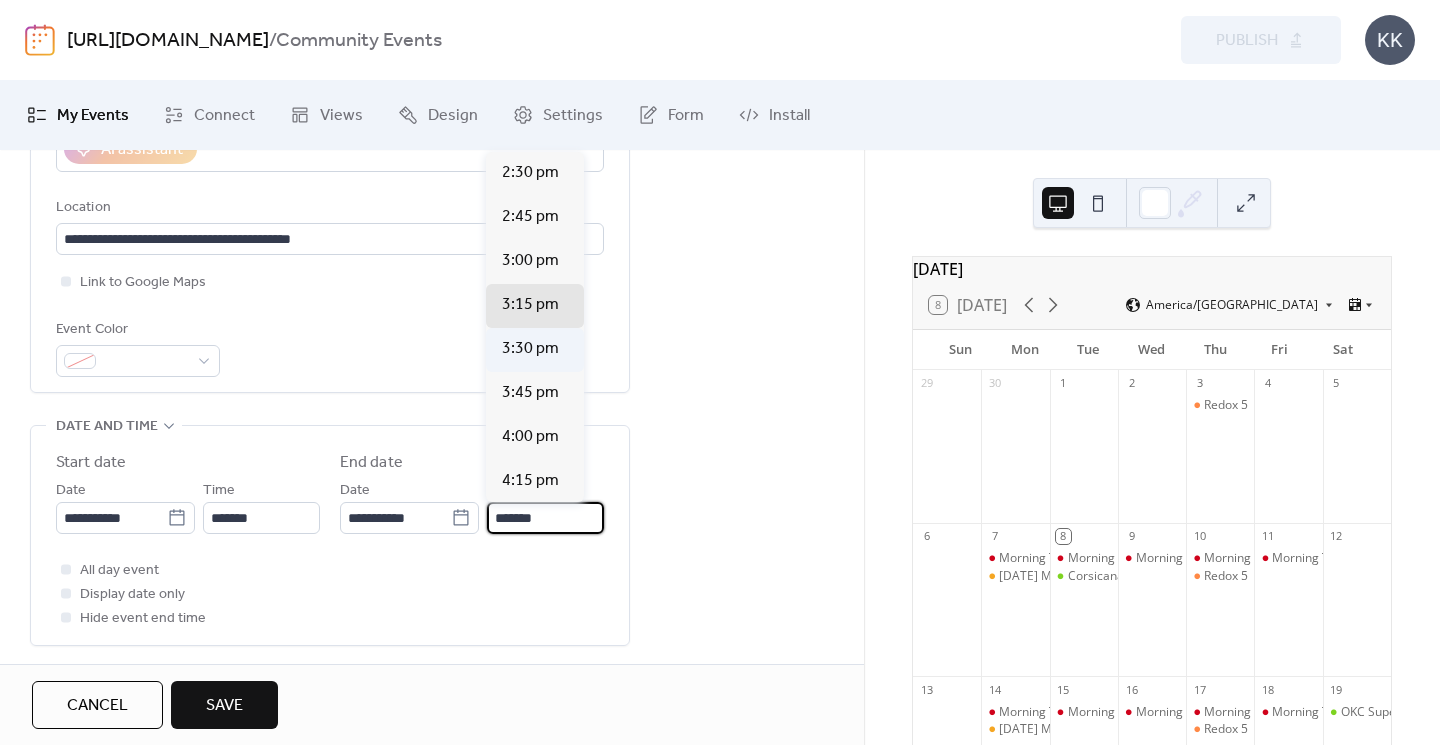 type on "*******" 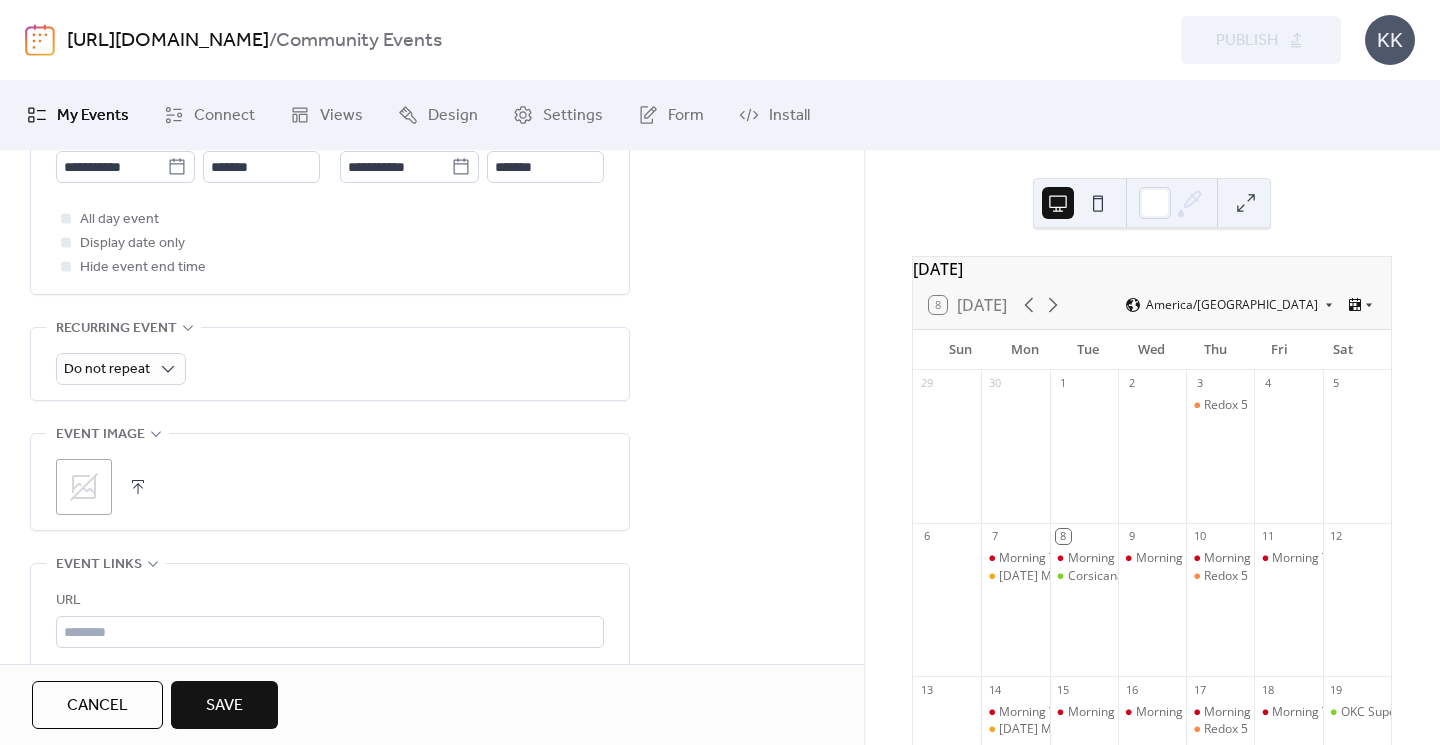 scroll, scrollTop: 817, scrollLeft: 0, axis: vertical 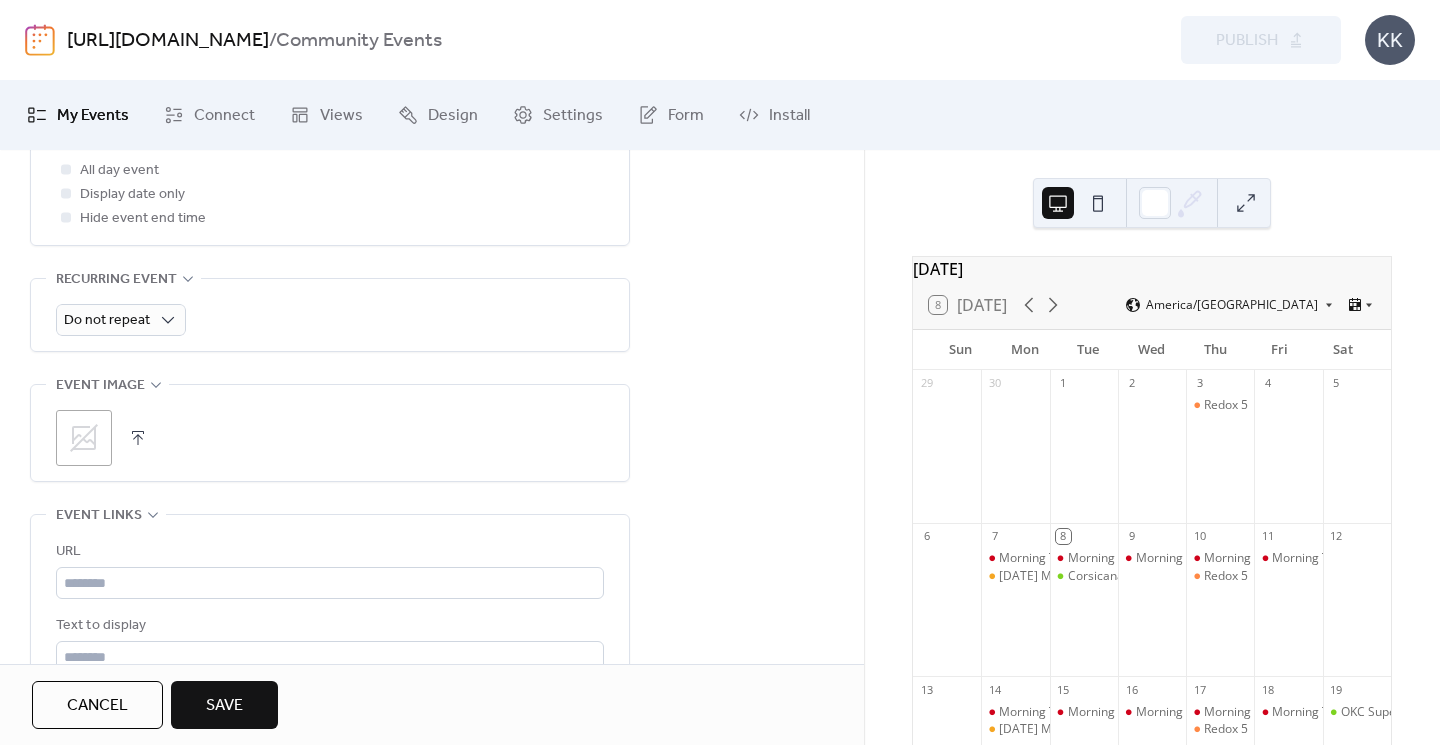 click 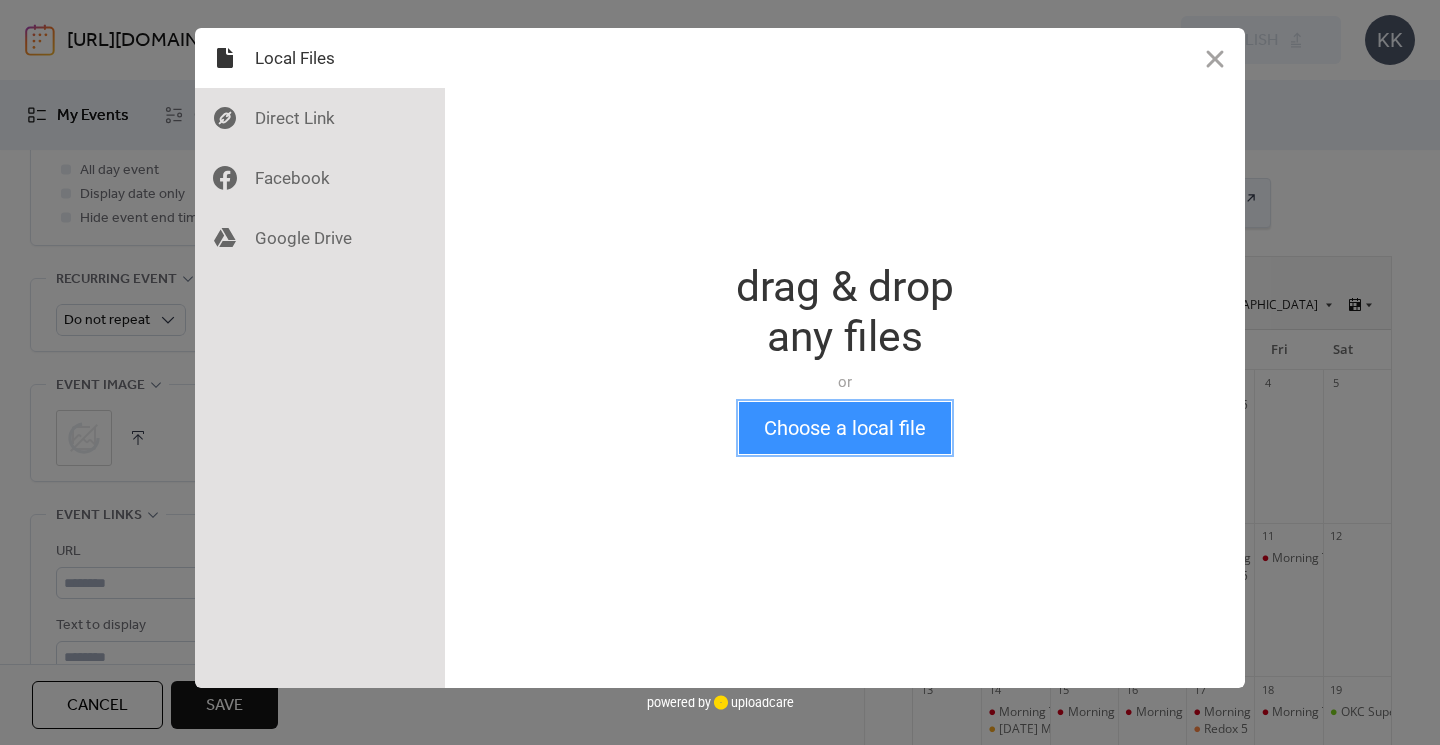 click on "Choose a local file" at bounding box center (845, 428) 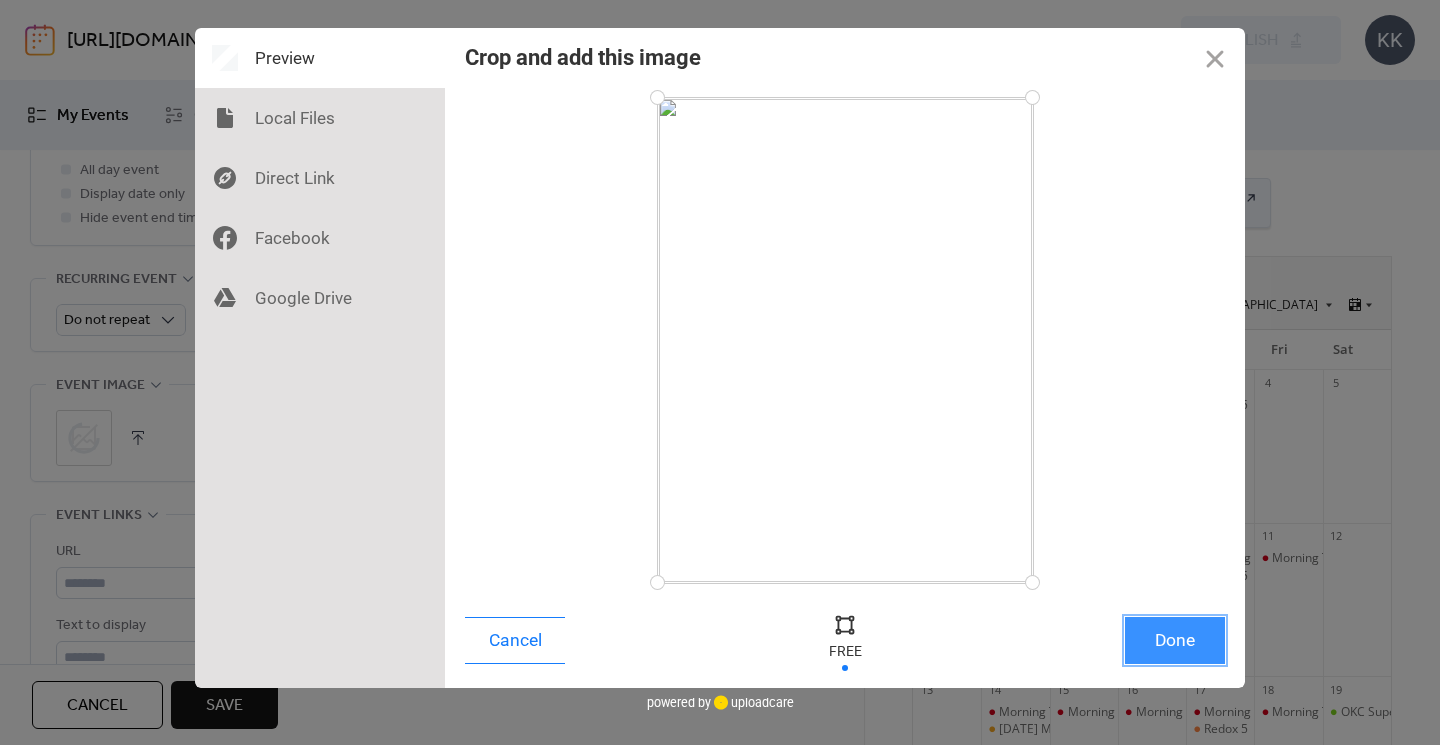 click on "Done" at bounding box center (1175, 640) 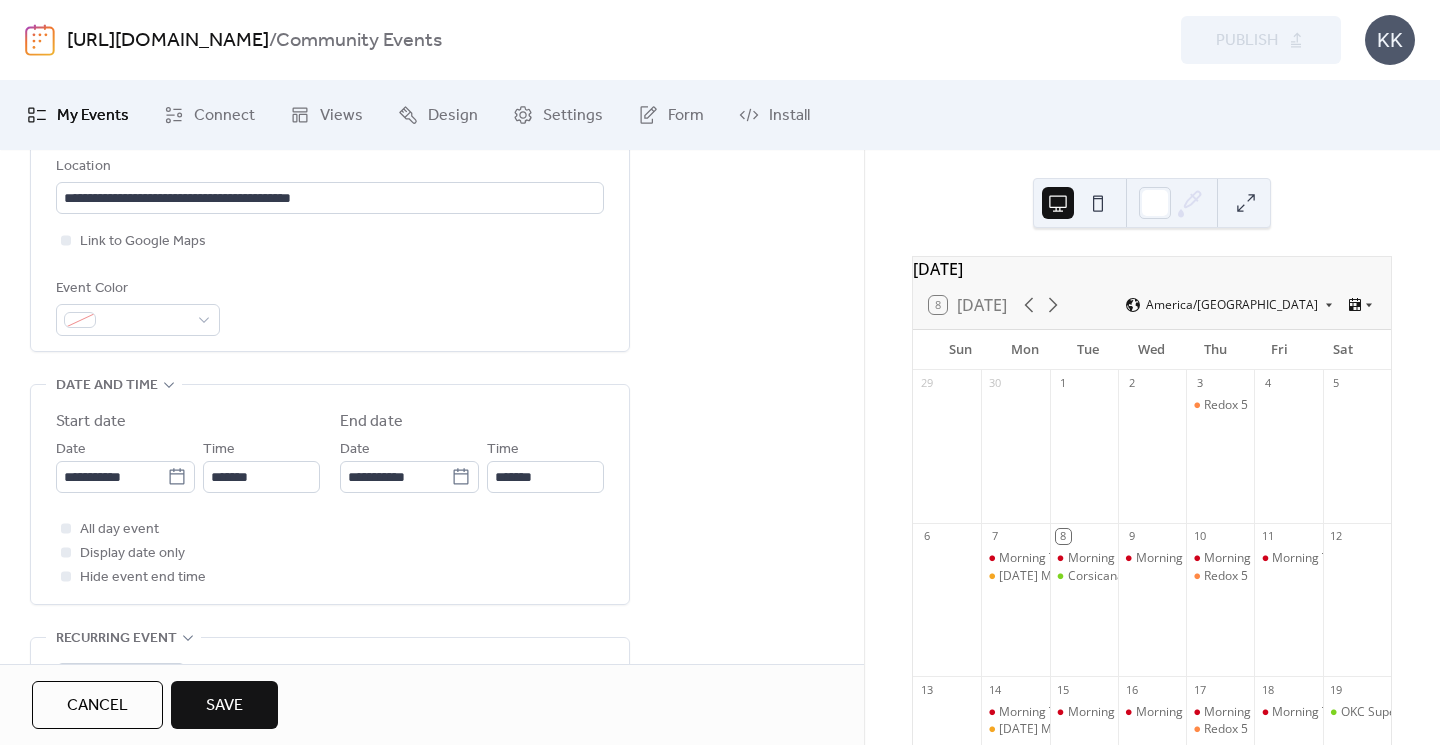 scroll, scrollTop: 455, scrollLeft: 0, axis: vertical 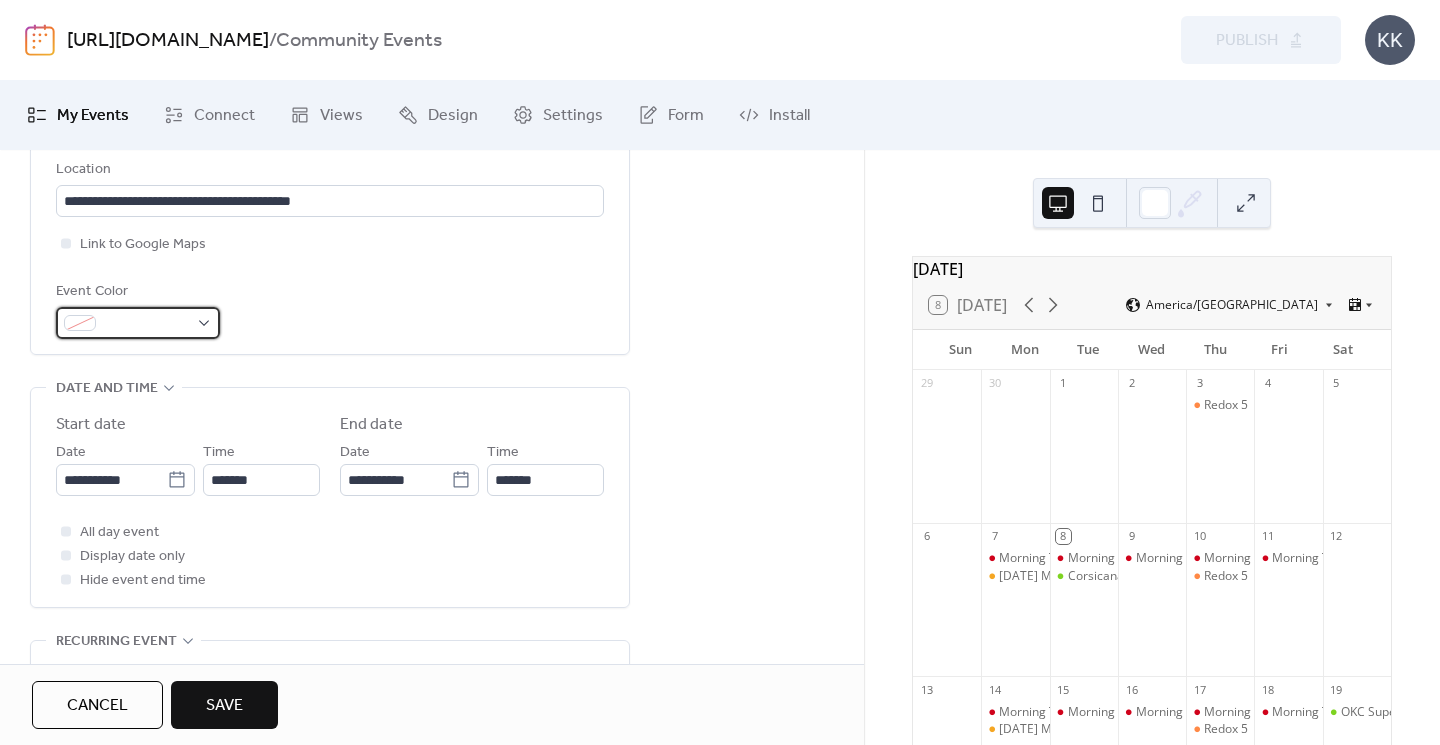 click at bounding box center [138, 323] 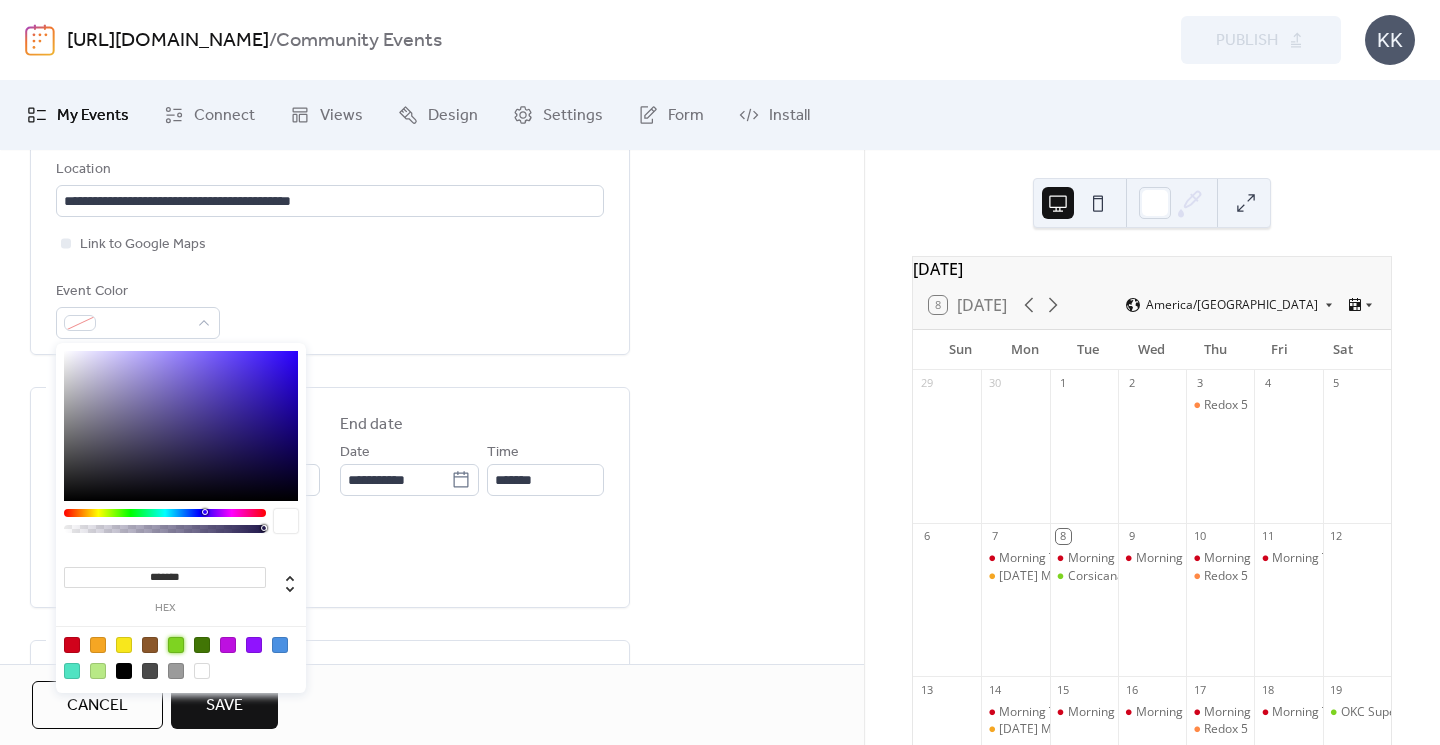 click at bounding box center [176, 645] 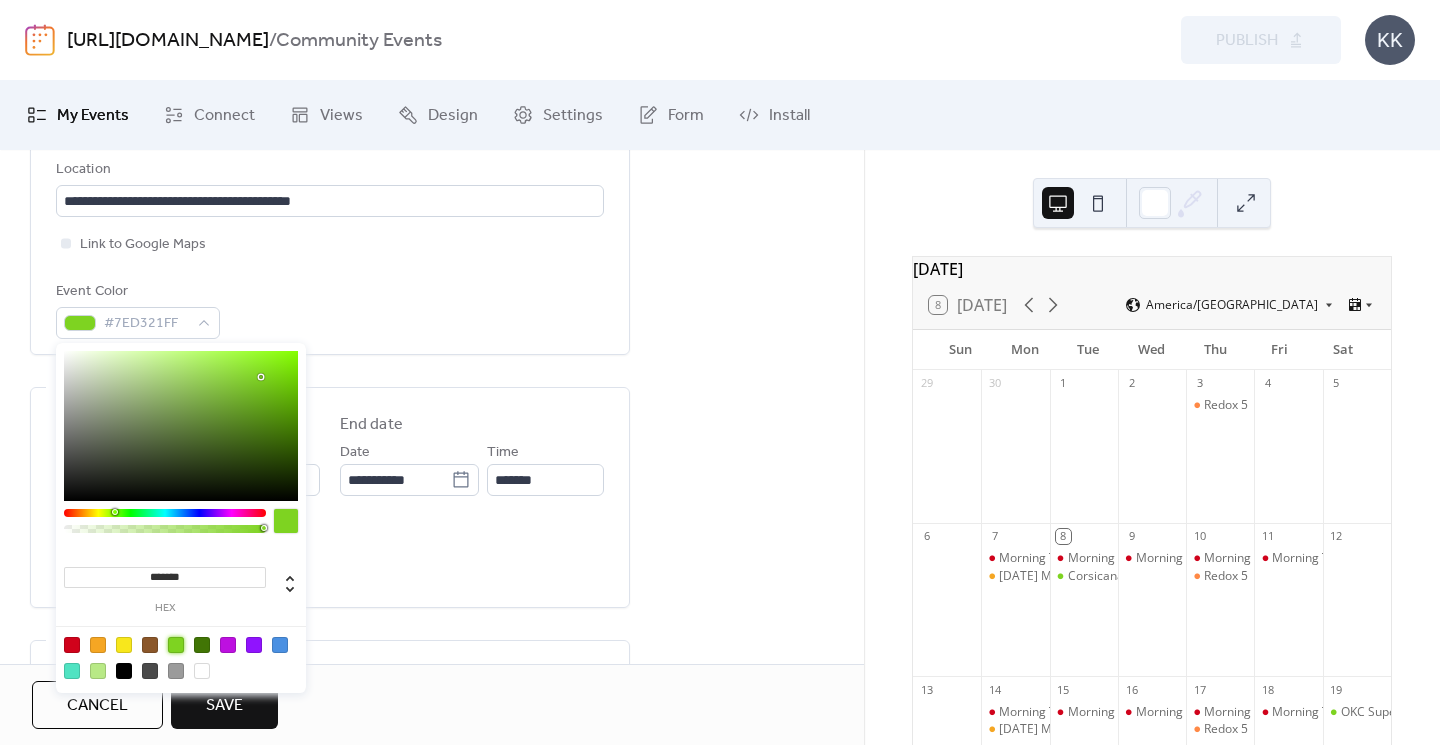 click on "Save" at bounding box center [224, 706] 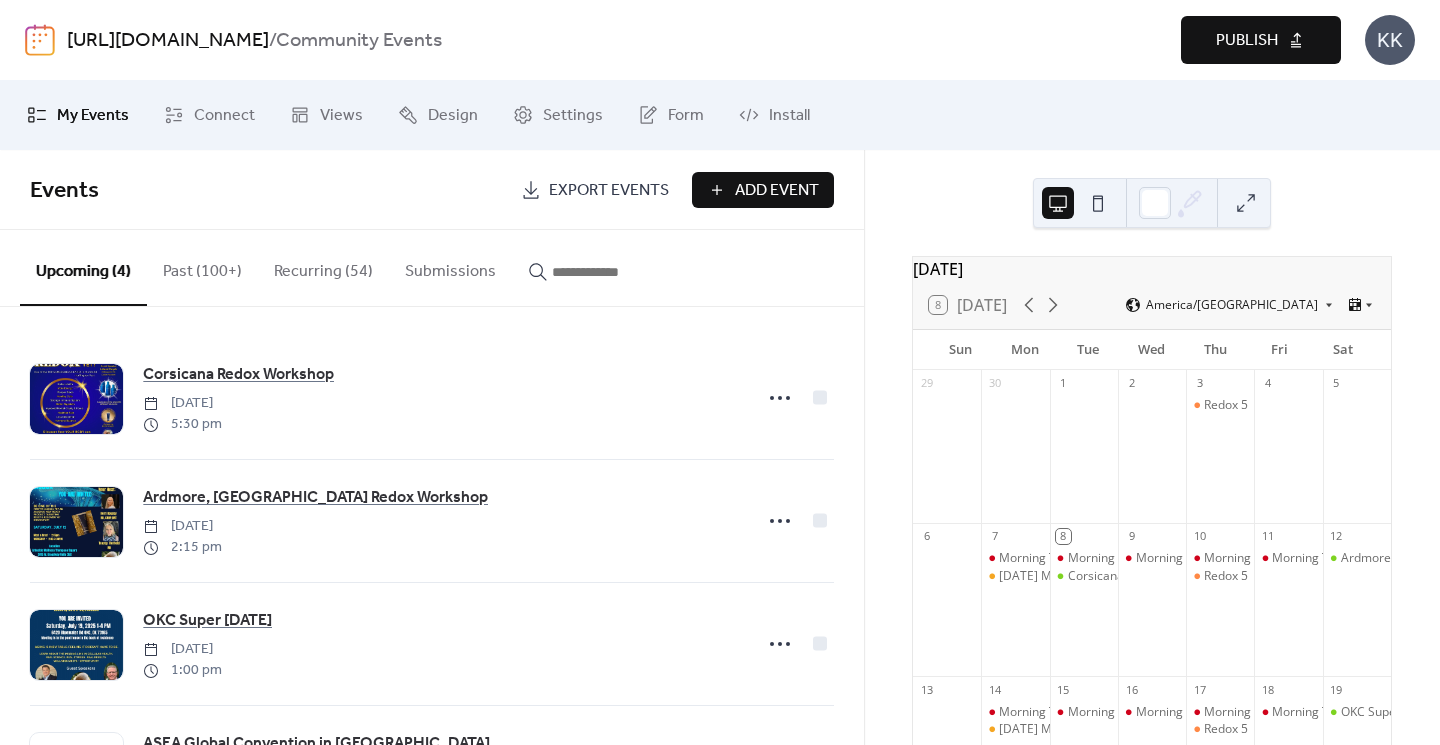 click on "Publish" at bounding box center [1247, 41] 